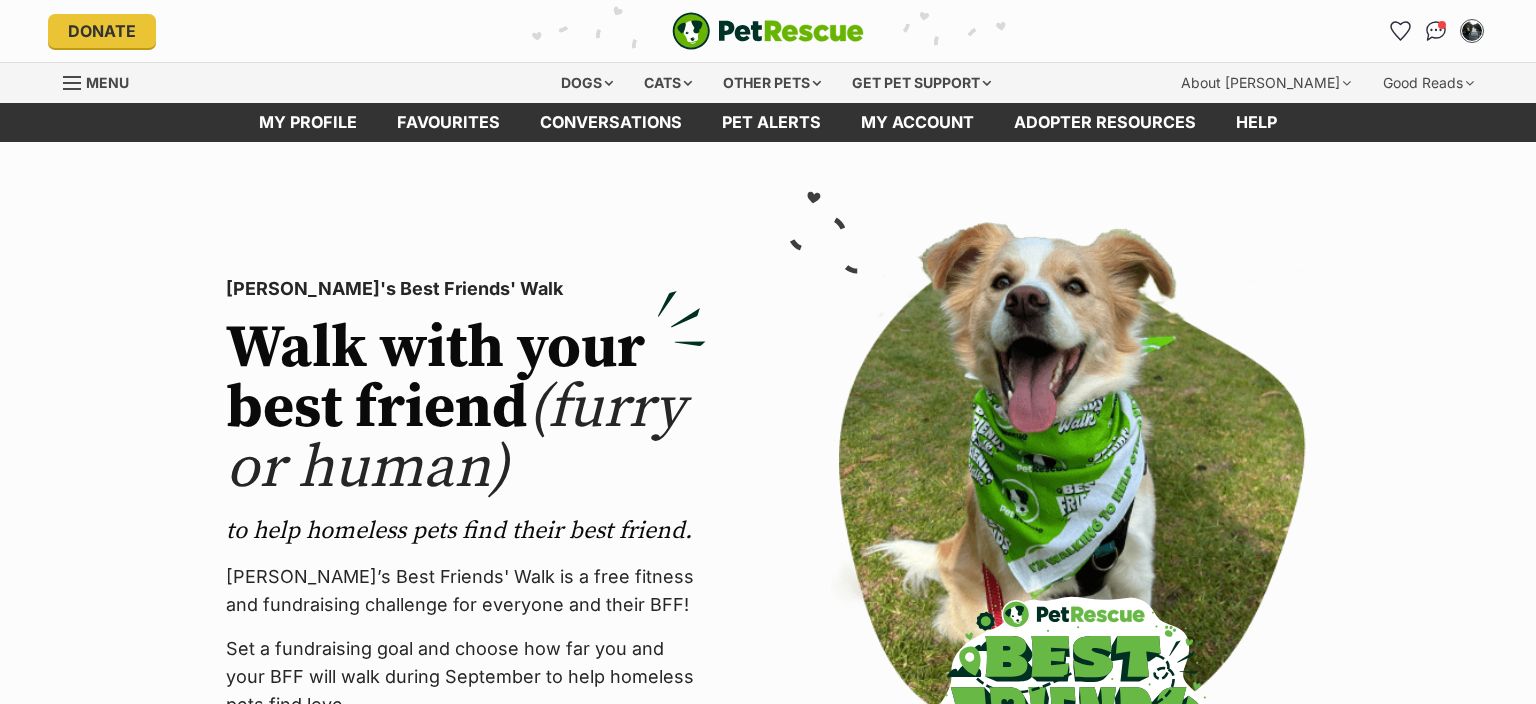 scroll, scrollTop: 0, scrollLeft: 0, axis: both 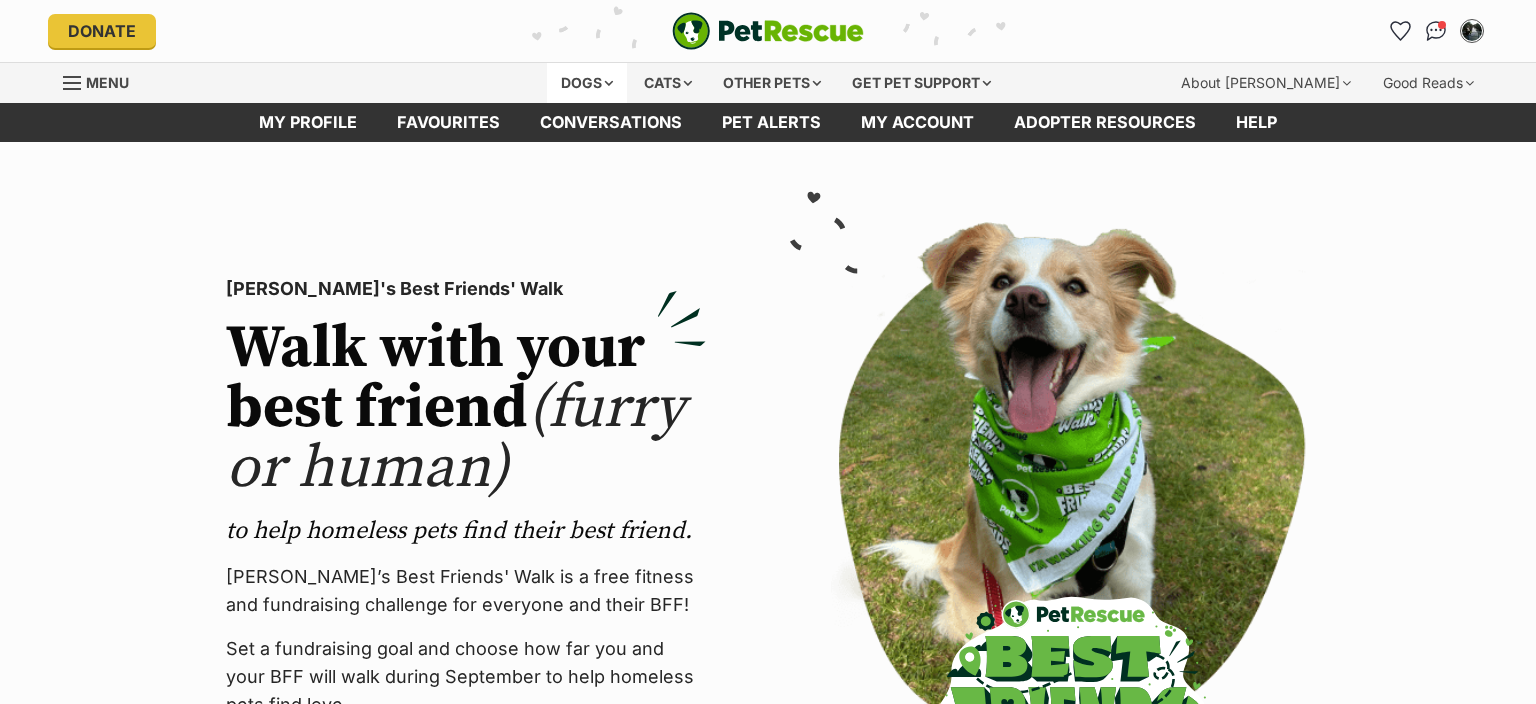 click on "Dogs" at bounding box center [587, 83] 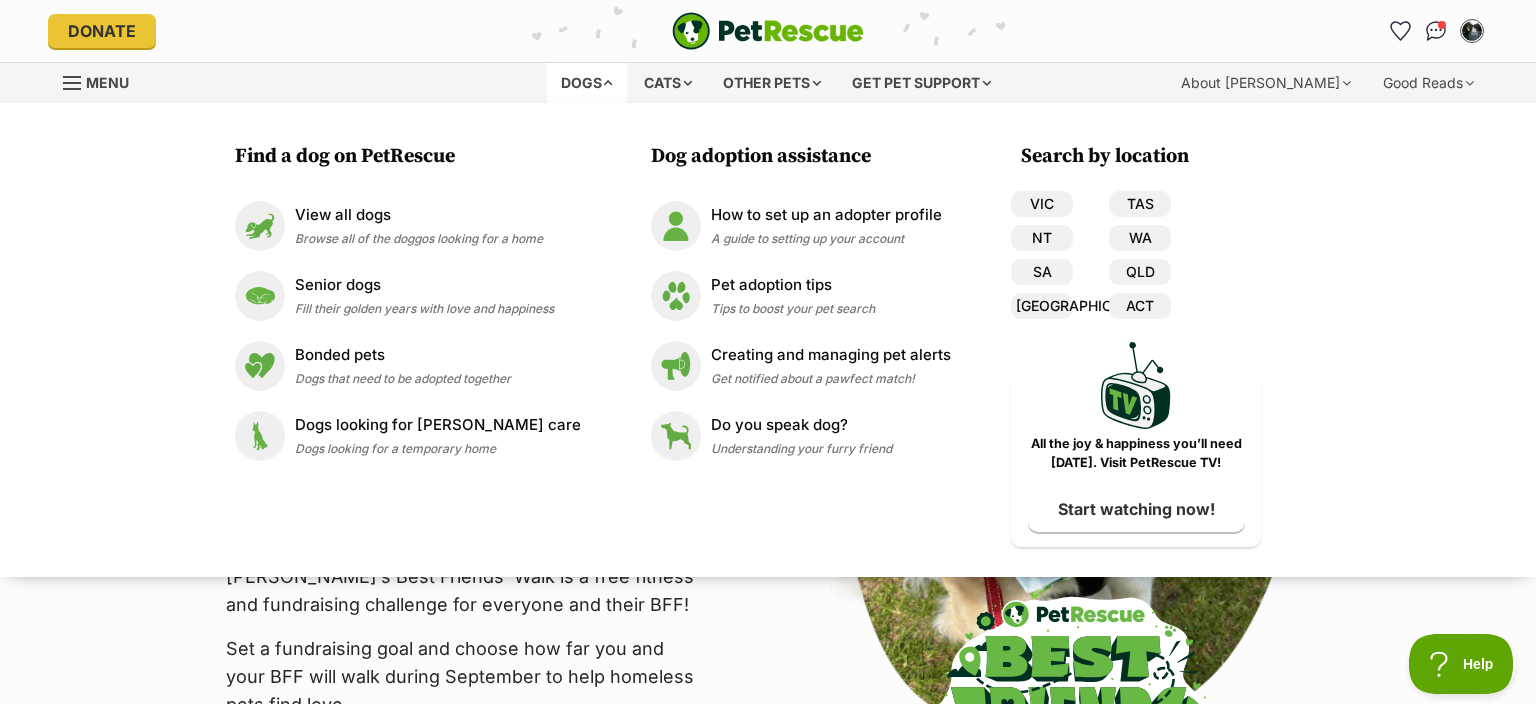 scroll, scrollTop: 0, scrollLeft: 0, axis: both 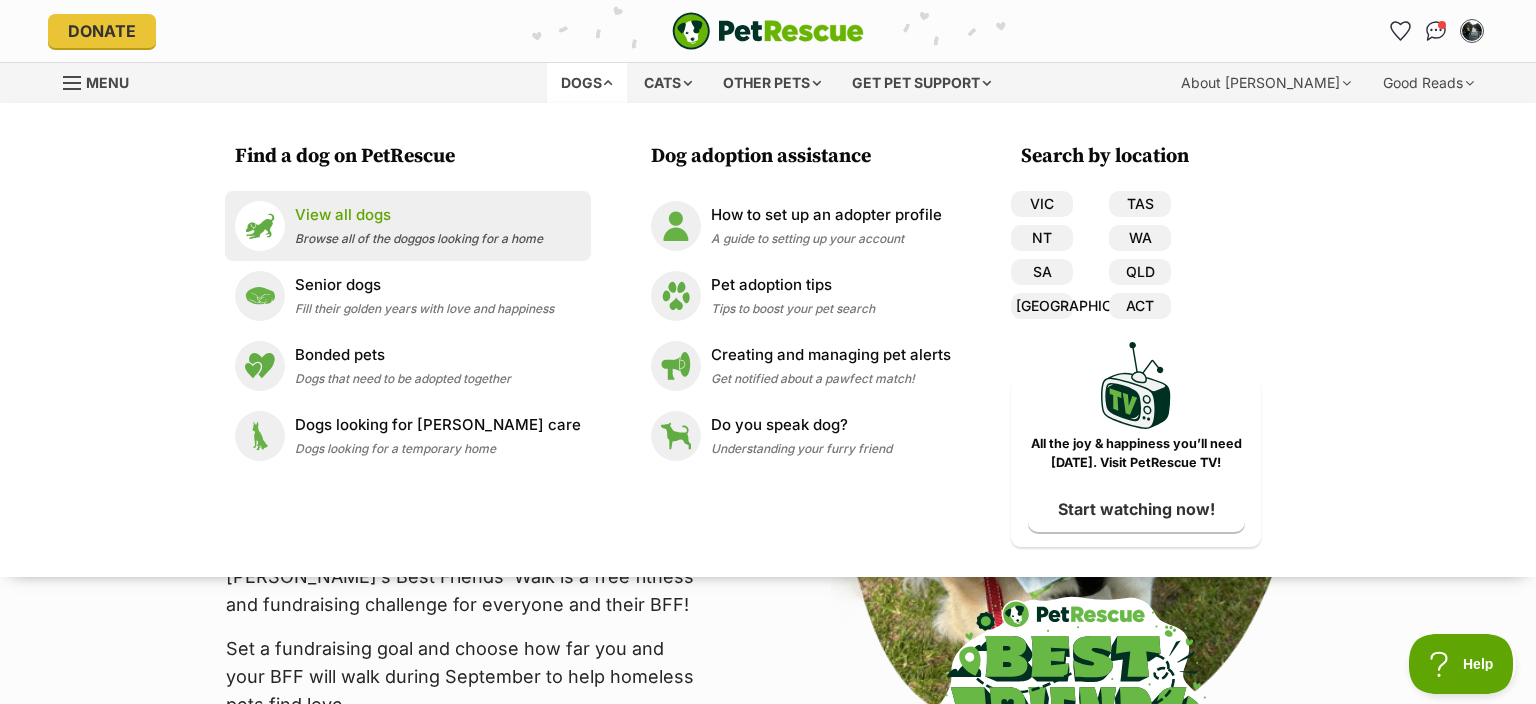 click on "View all dogs" at bounding box center [419, 215] 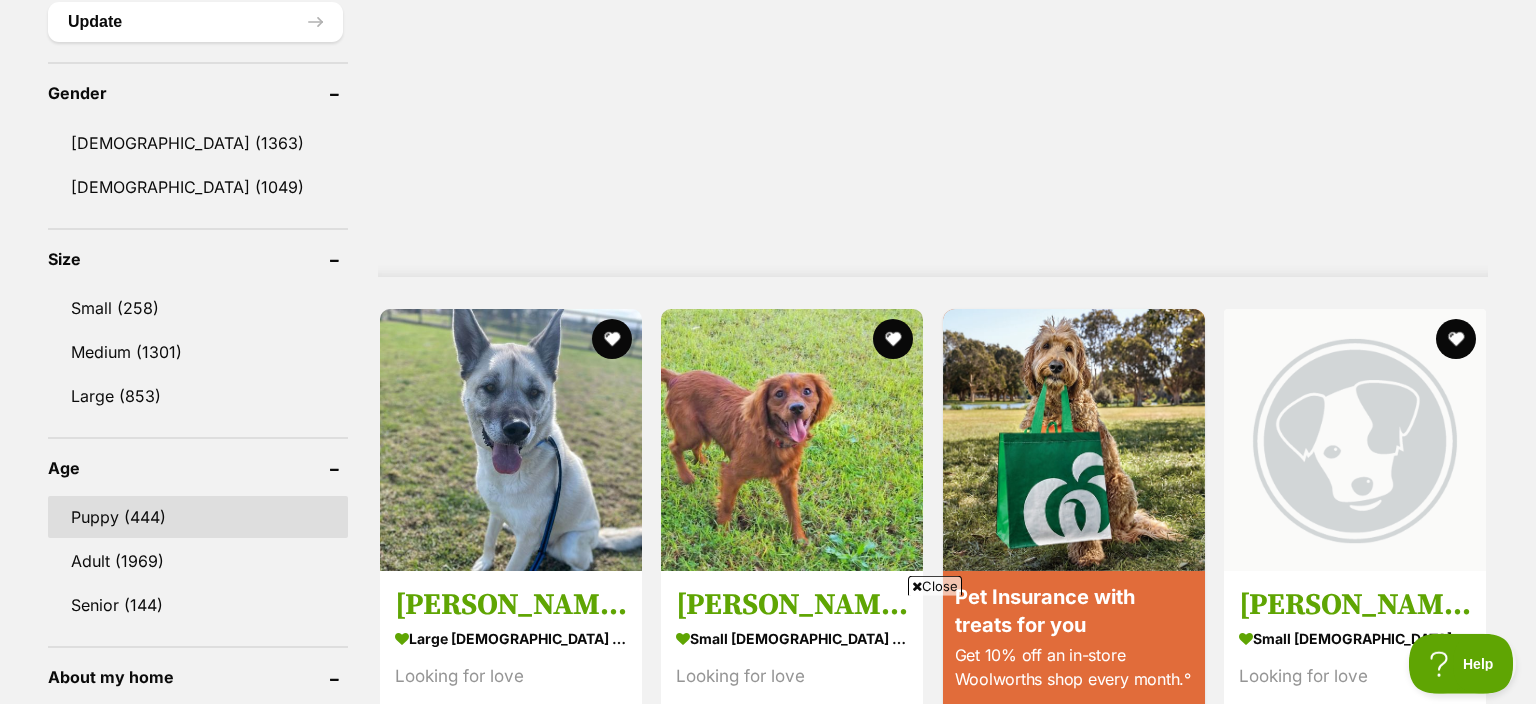 scroll, scrollTop: 1795, scrollLeft: 0, axis: vertical 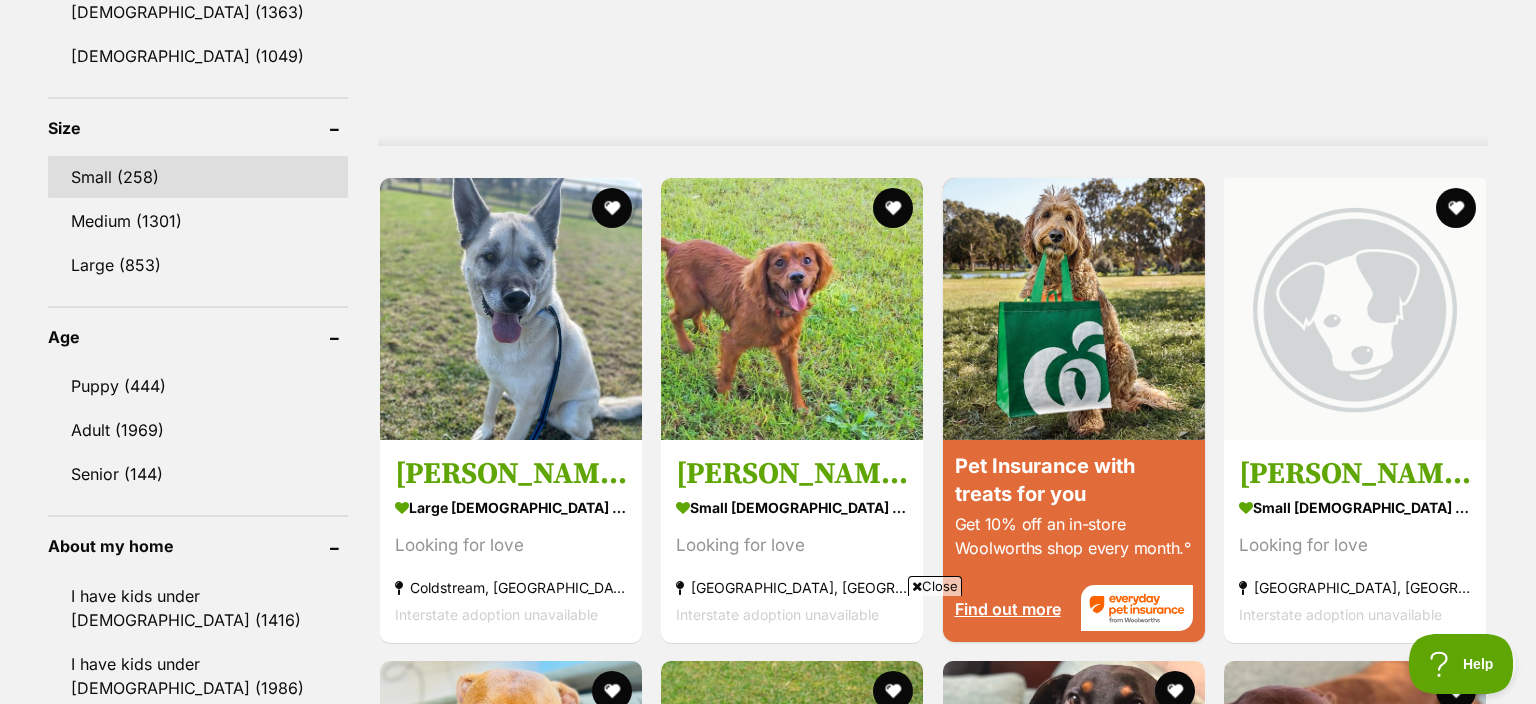 click on "Small (258)" at bounding box center (198, 177) 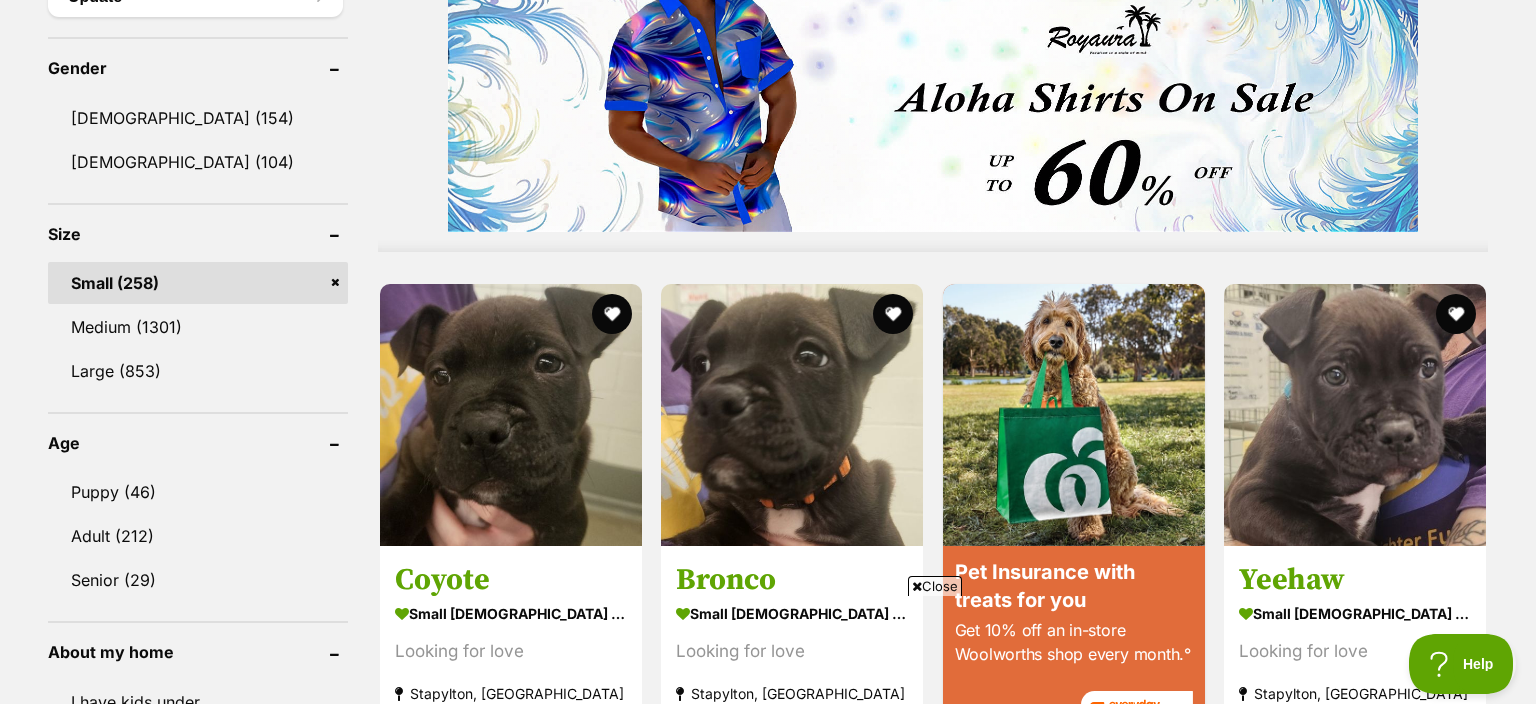 scroll, scrollTop: 0, scrollLeft: 0, axis: both 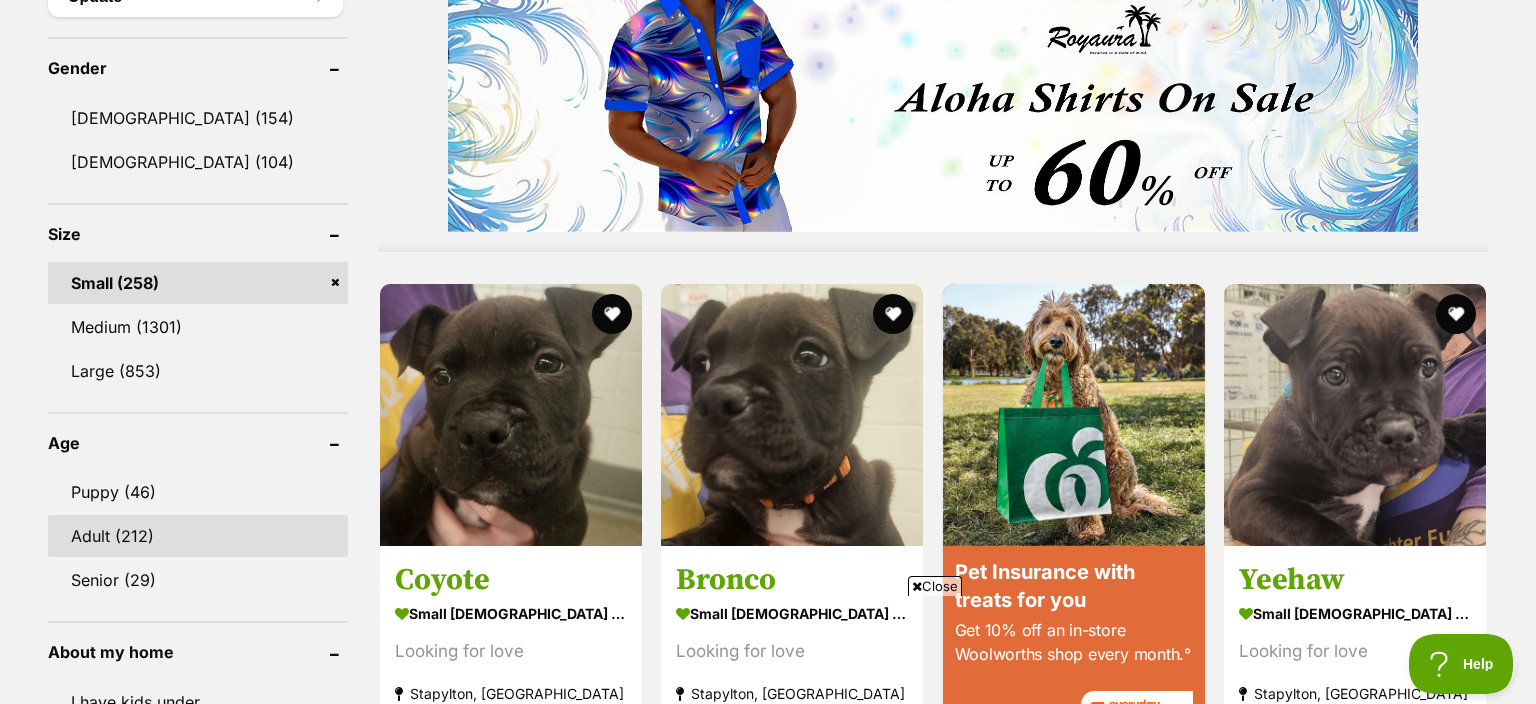 click on "Adult (212)" at bounding box center [198, 536] 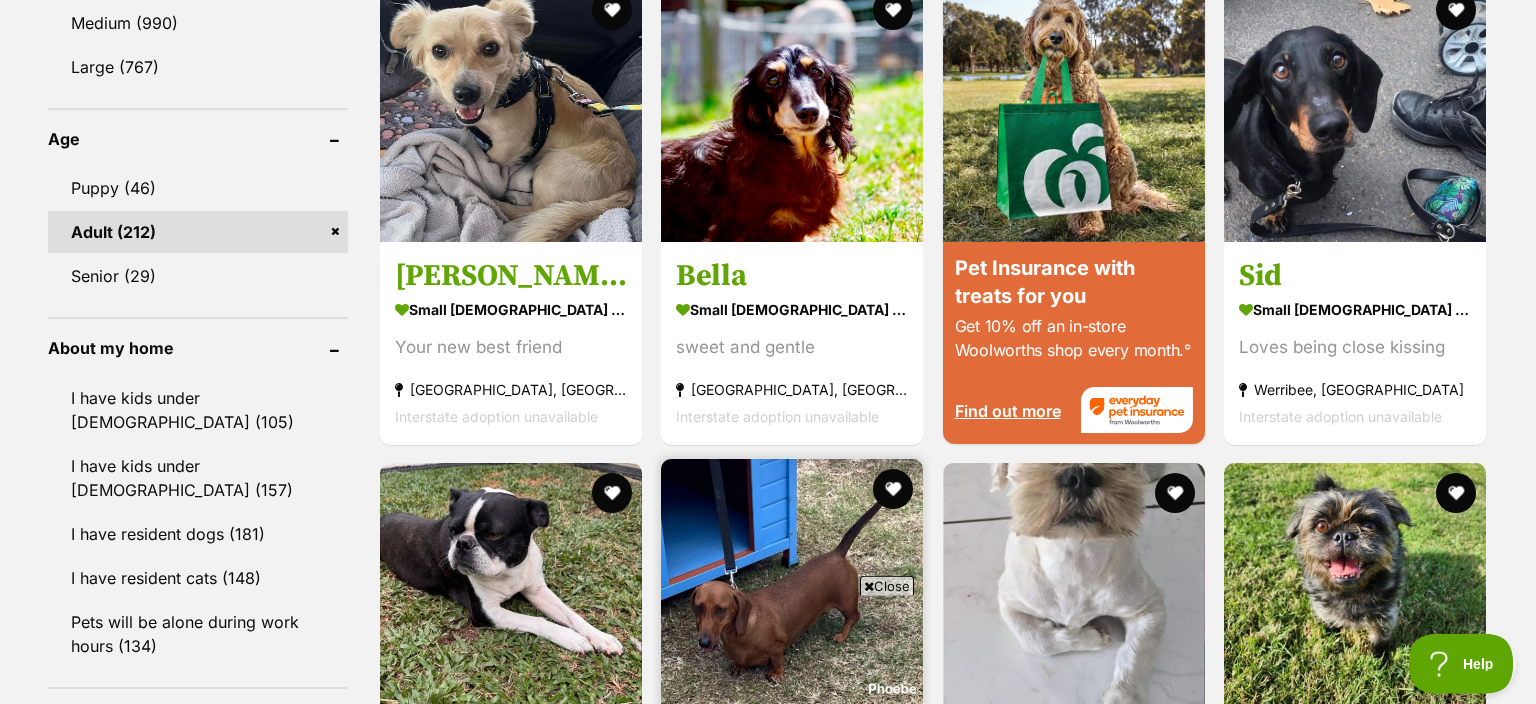 scroll, scrollTop: 2006, scrollLeft: 0, axis: vertical 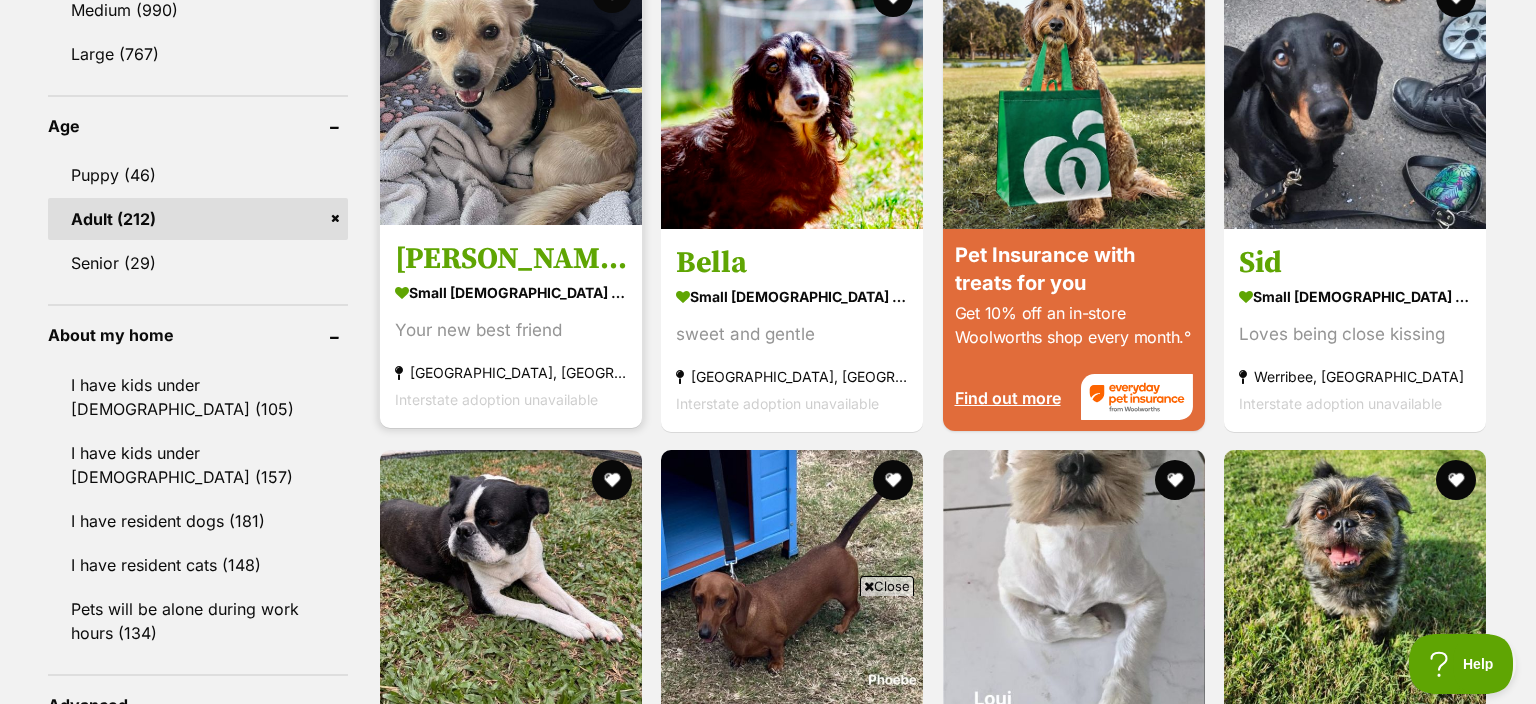 click on "Sammy" at bounding box center [511, 258] 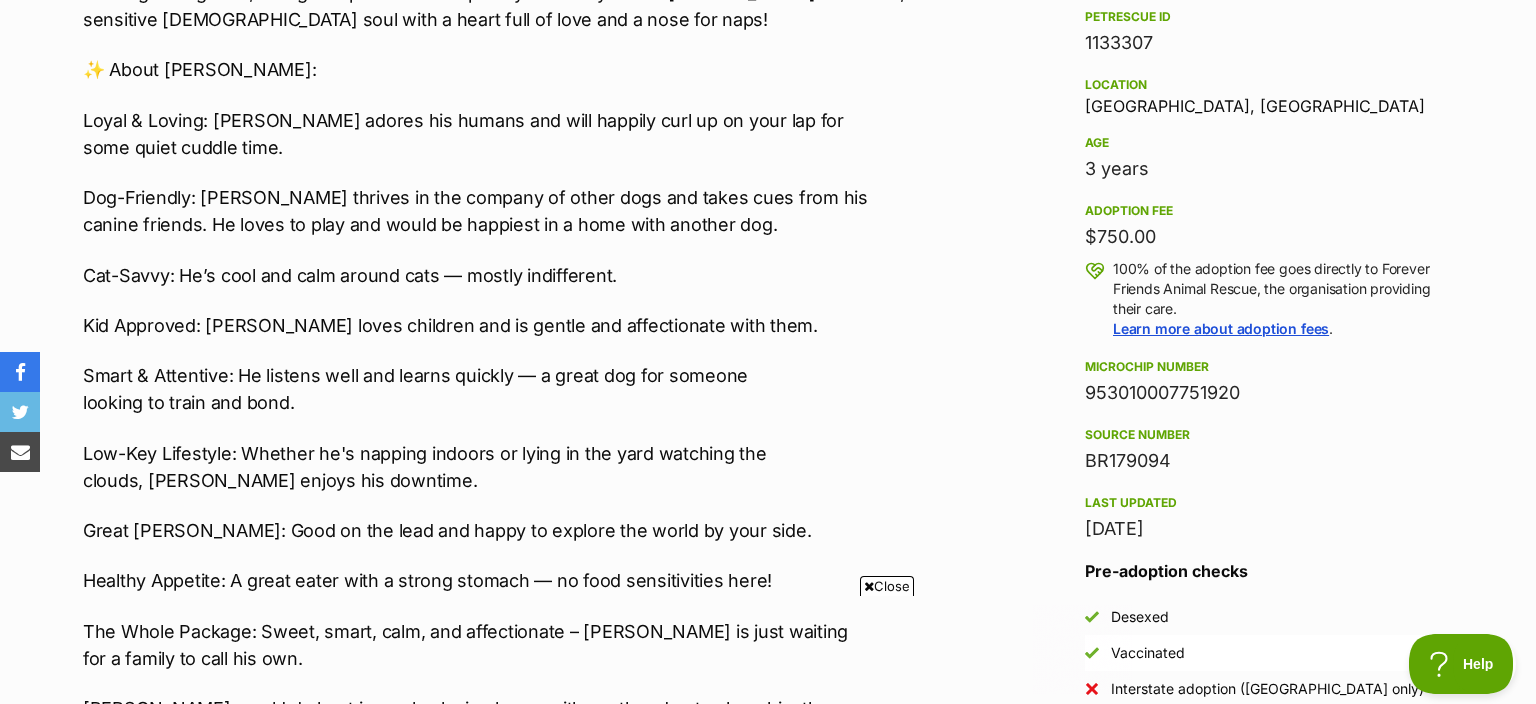 scroll, scrollTop: 0, scrollLeft: 0, axis: both 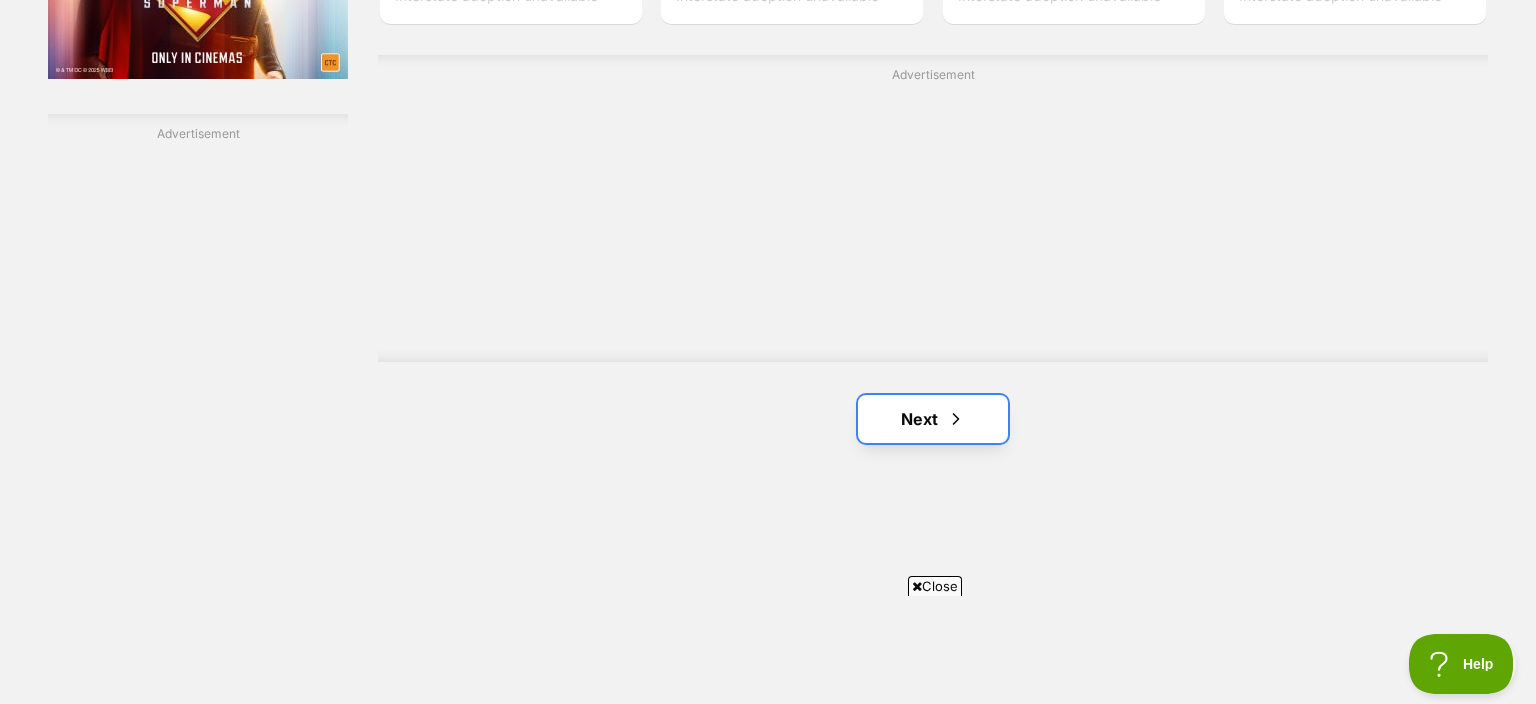 click on "Next" at bounding box center [933, 419] 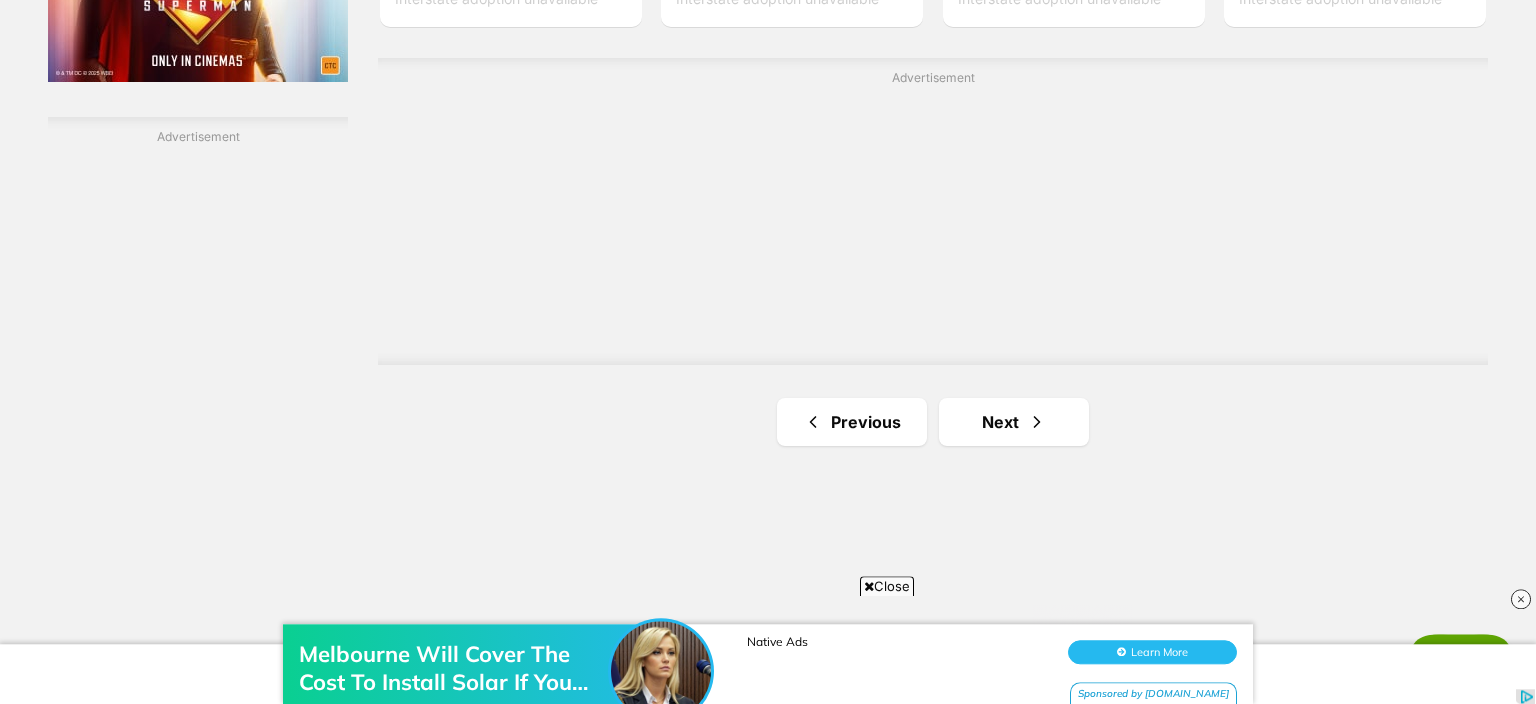 scroll, scrollTop: 3590, scrollLeft: 0, axis: vertical 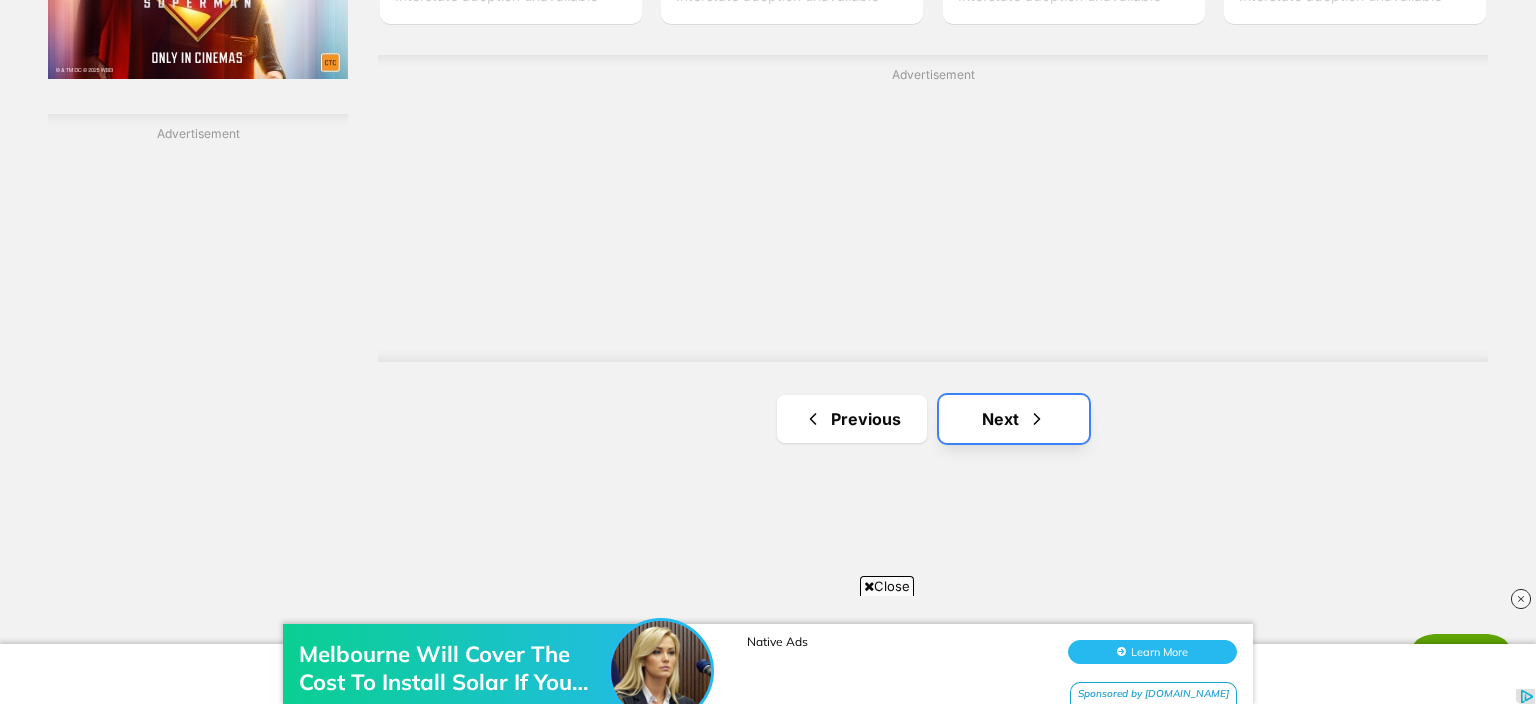 click on "Next" at bounding box center (1014, 419) 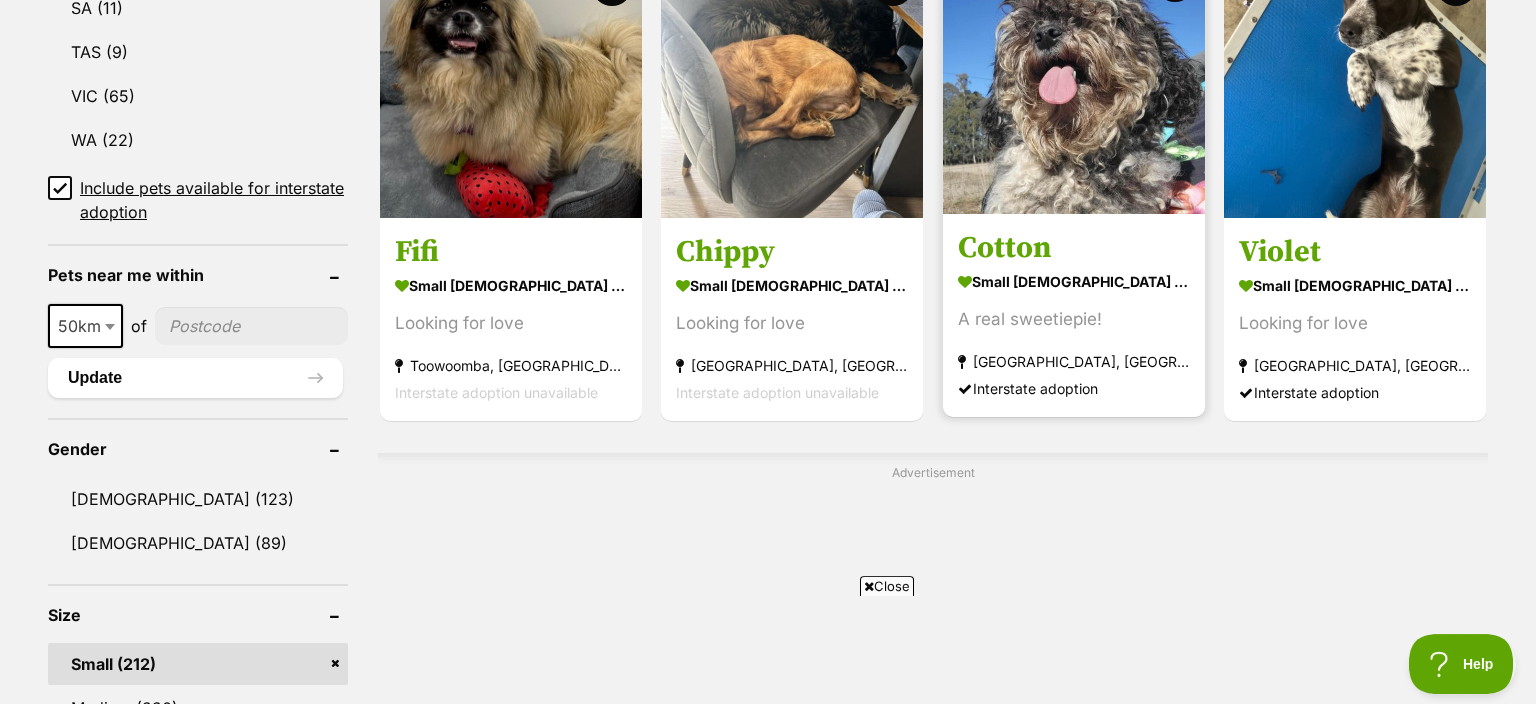 scroll, scrollTop: 1161, scrollLeft: 0, axis: vertical 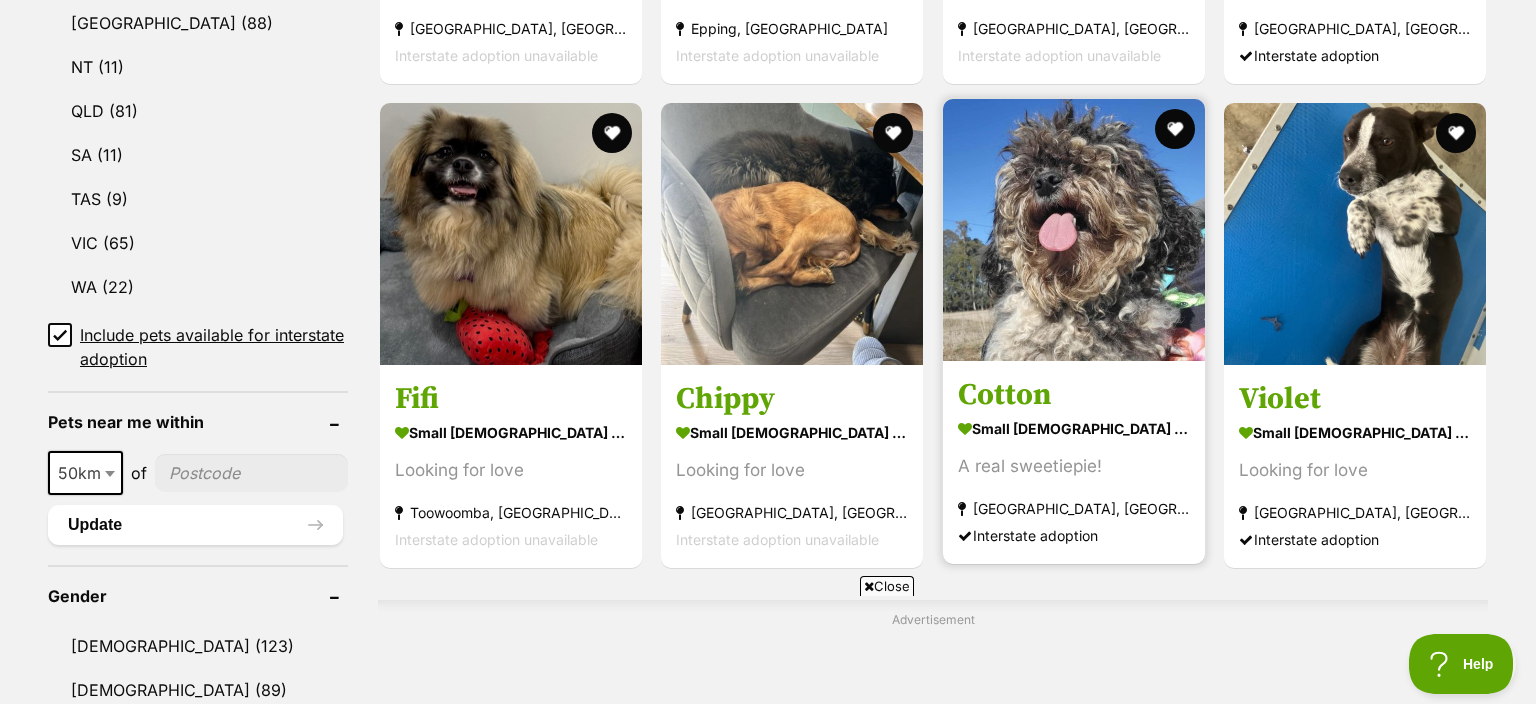 click on "Cotton" at bounding box center [1074, 395] 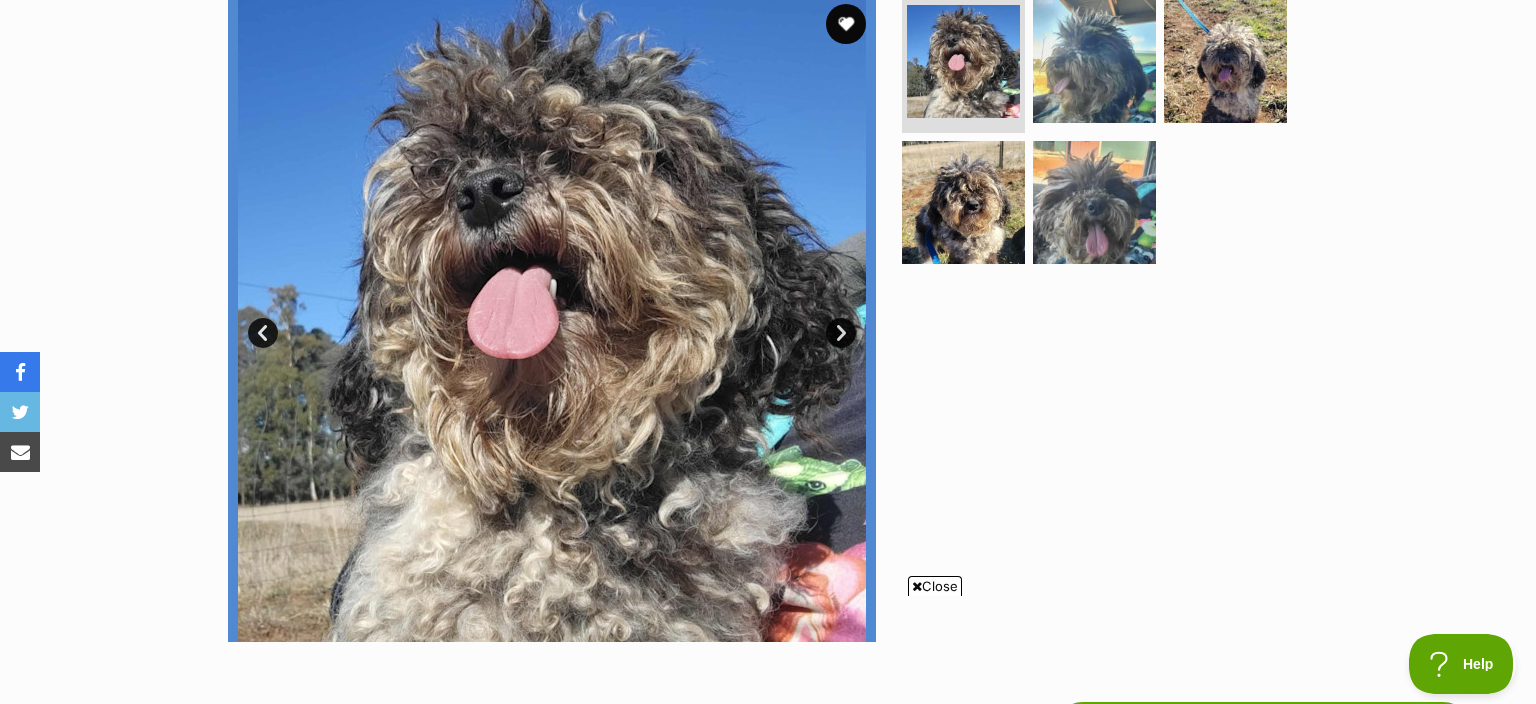 scroll, scrollTop: 0, scrollLeft: 0, axis: both 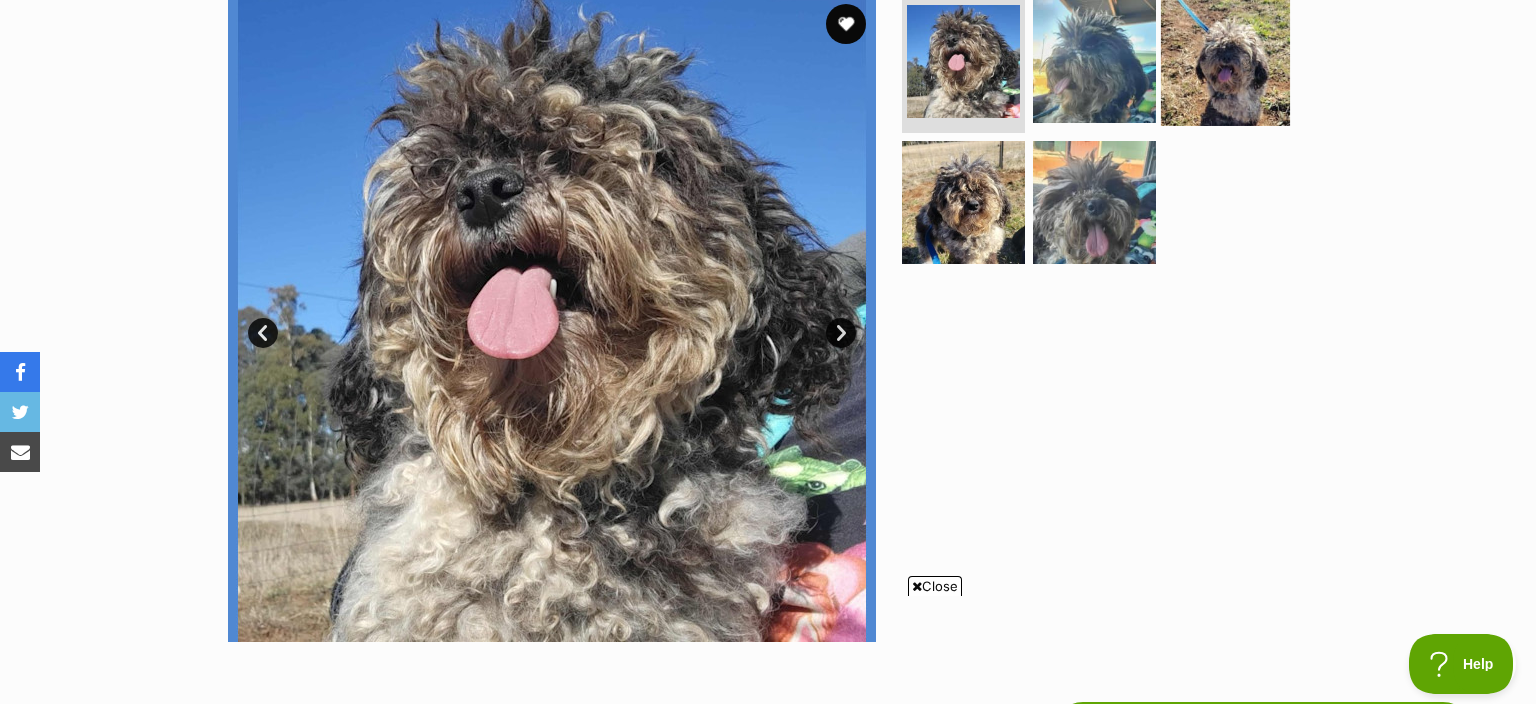 click at bounding box center (1225, 60) 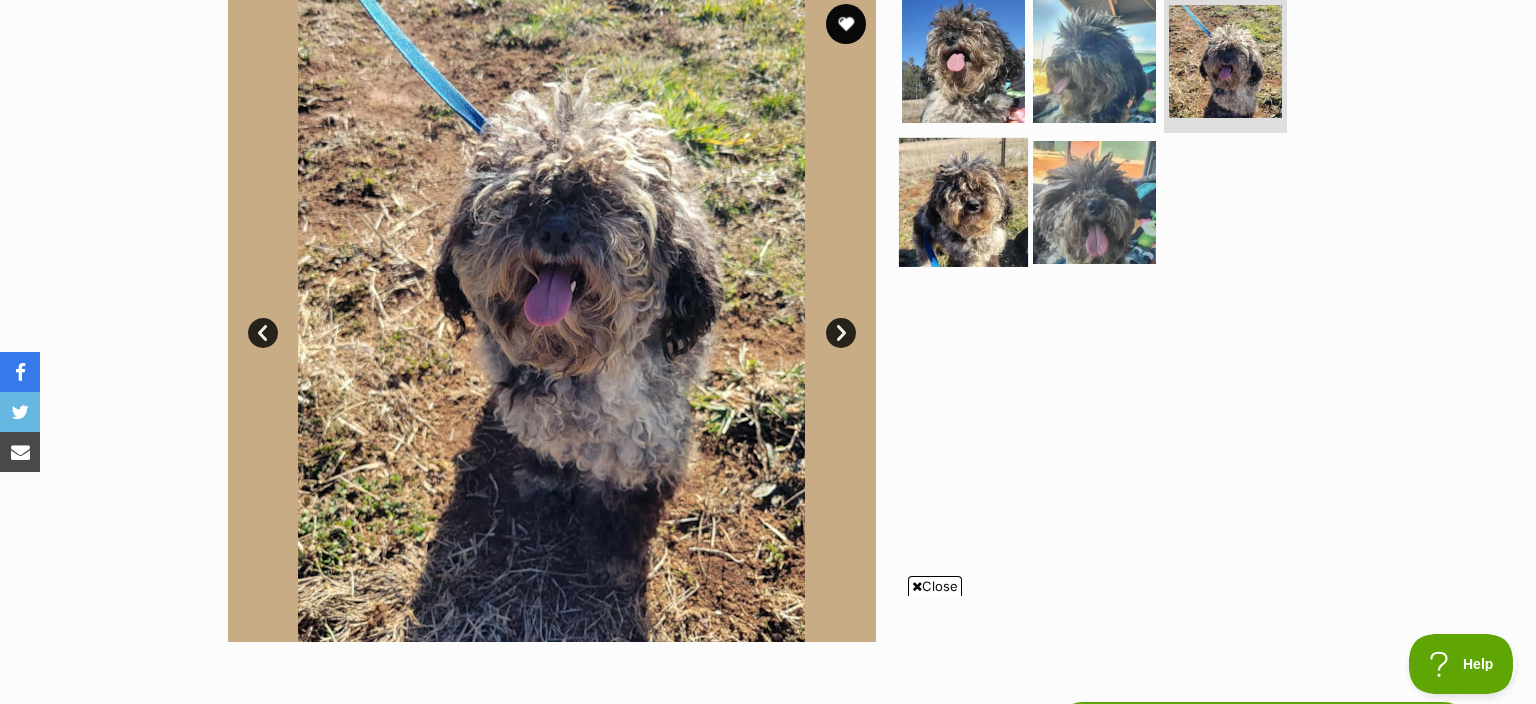 click at bounding box center (963, 202) 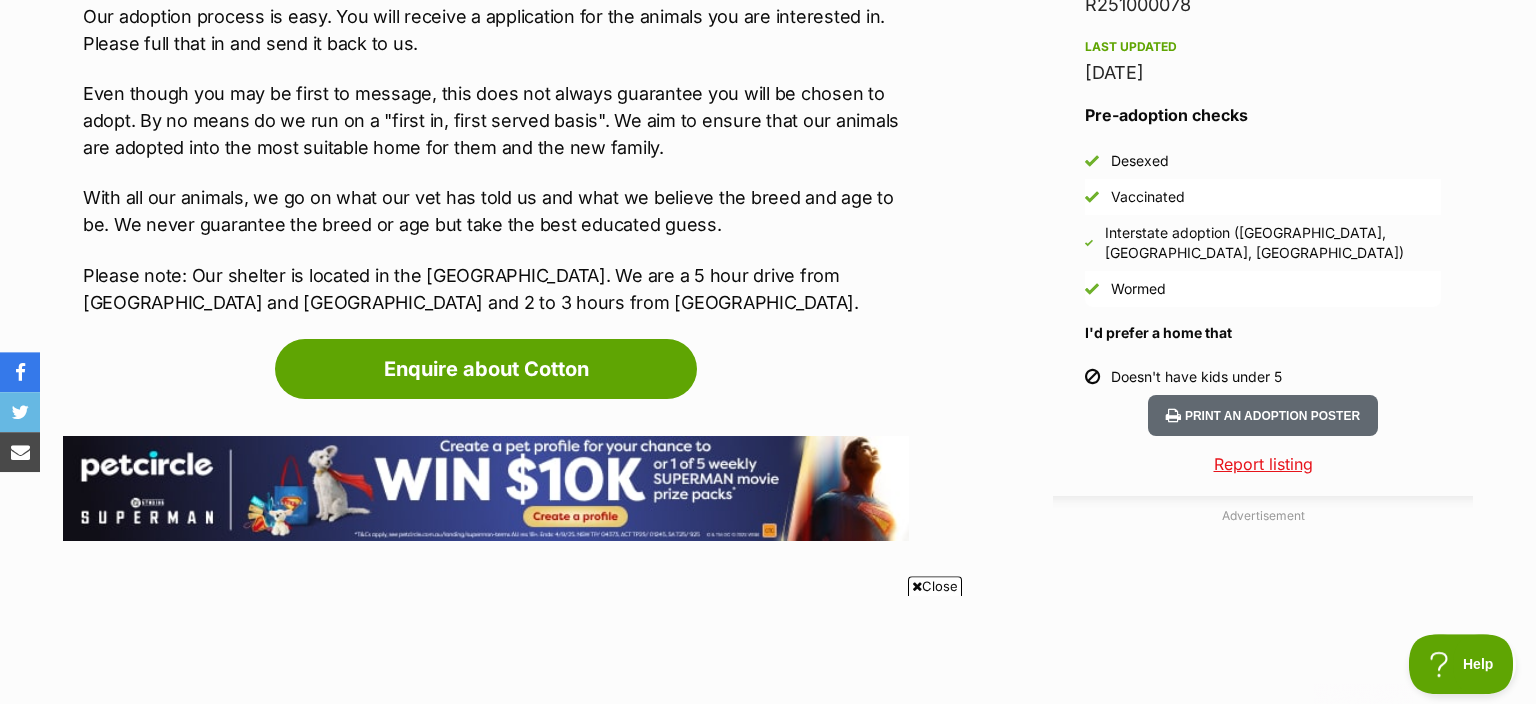 scroll, scrollTop: 1900, scrollLeft: 0, axis: vertical 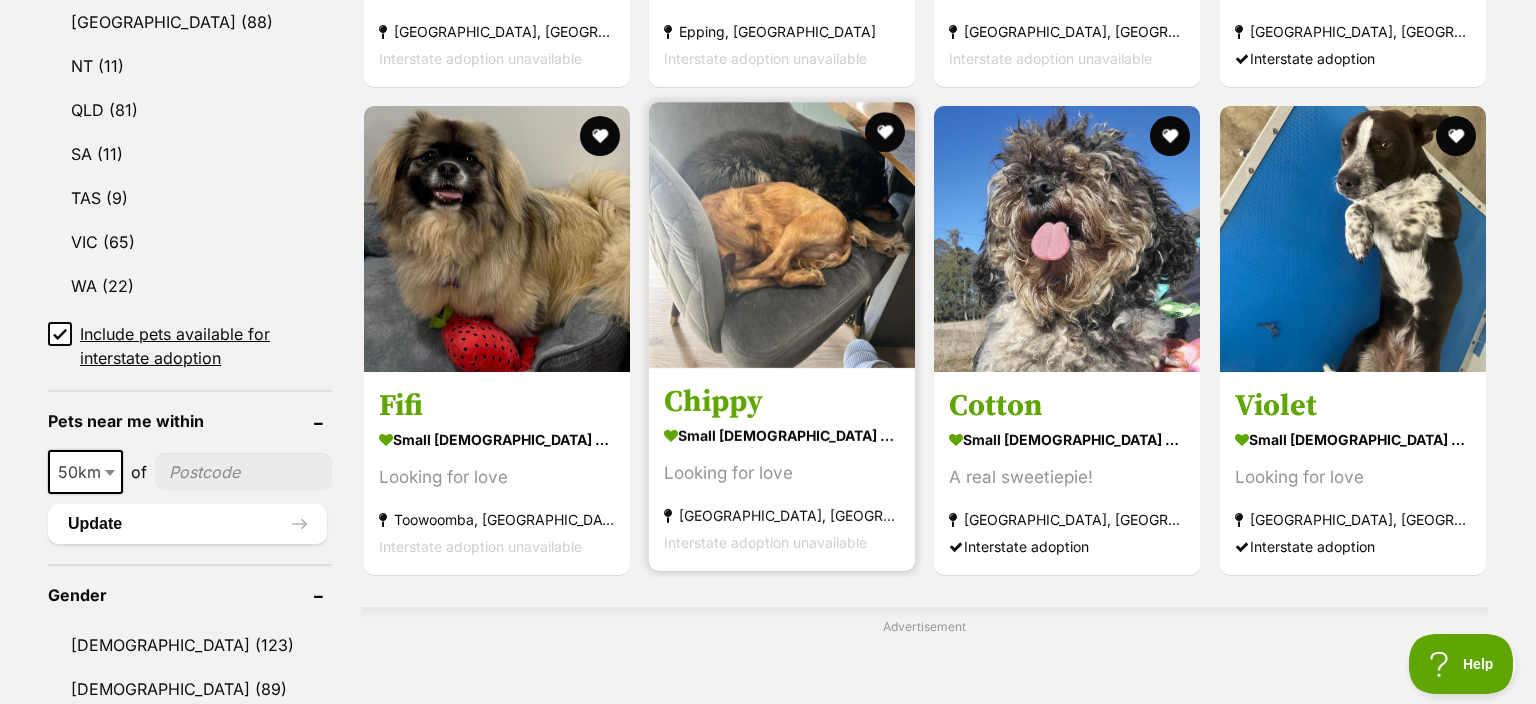 click on "Chippy" at bounding box center [782, 402] 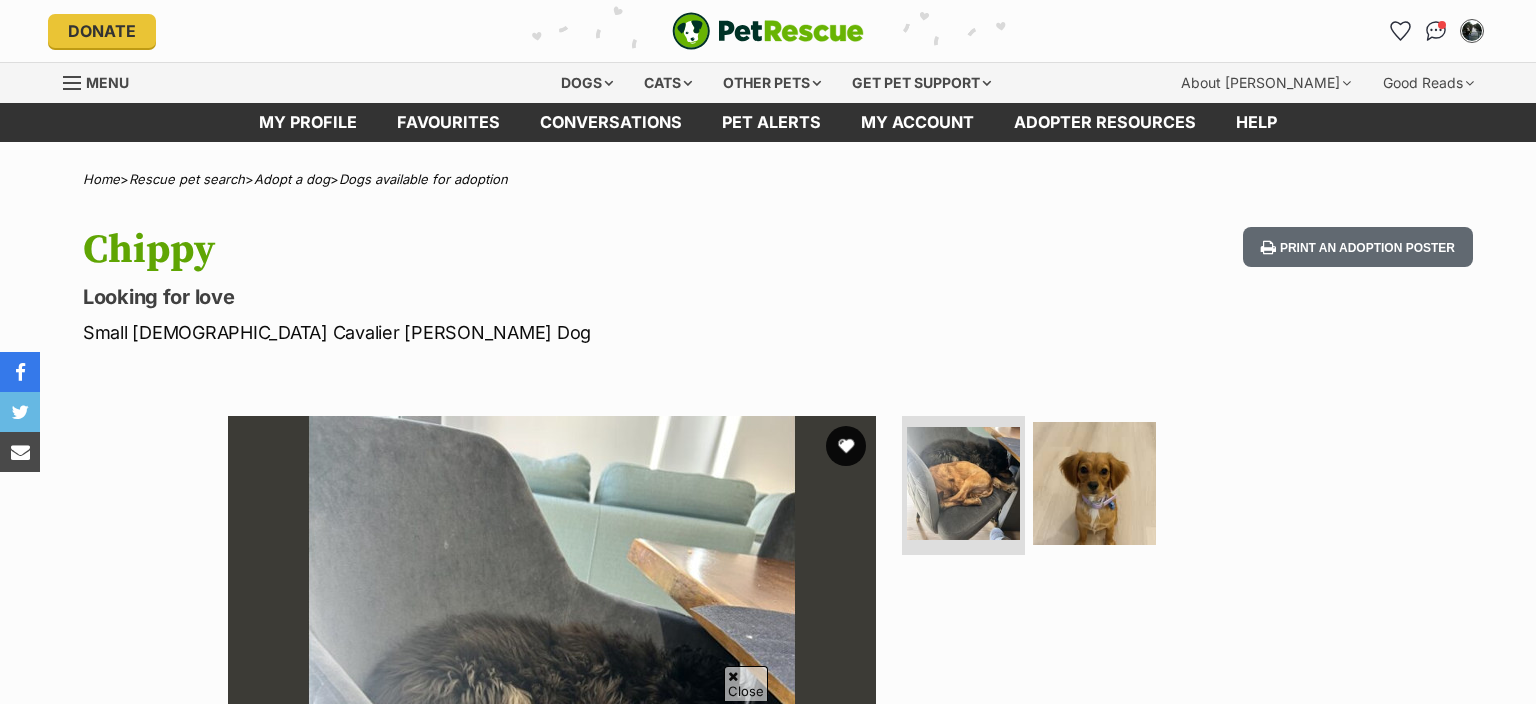 scroll, scrollTop: 211, scrollLeft: 0, axis: vertical 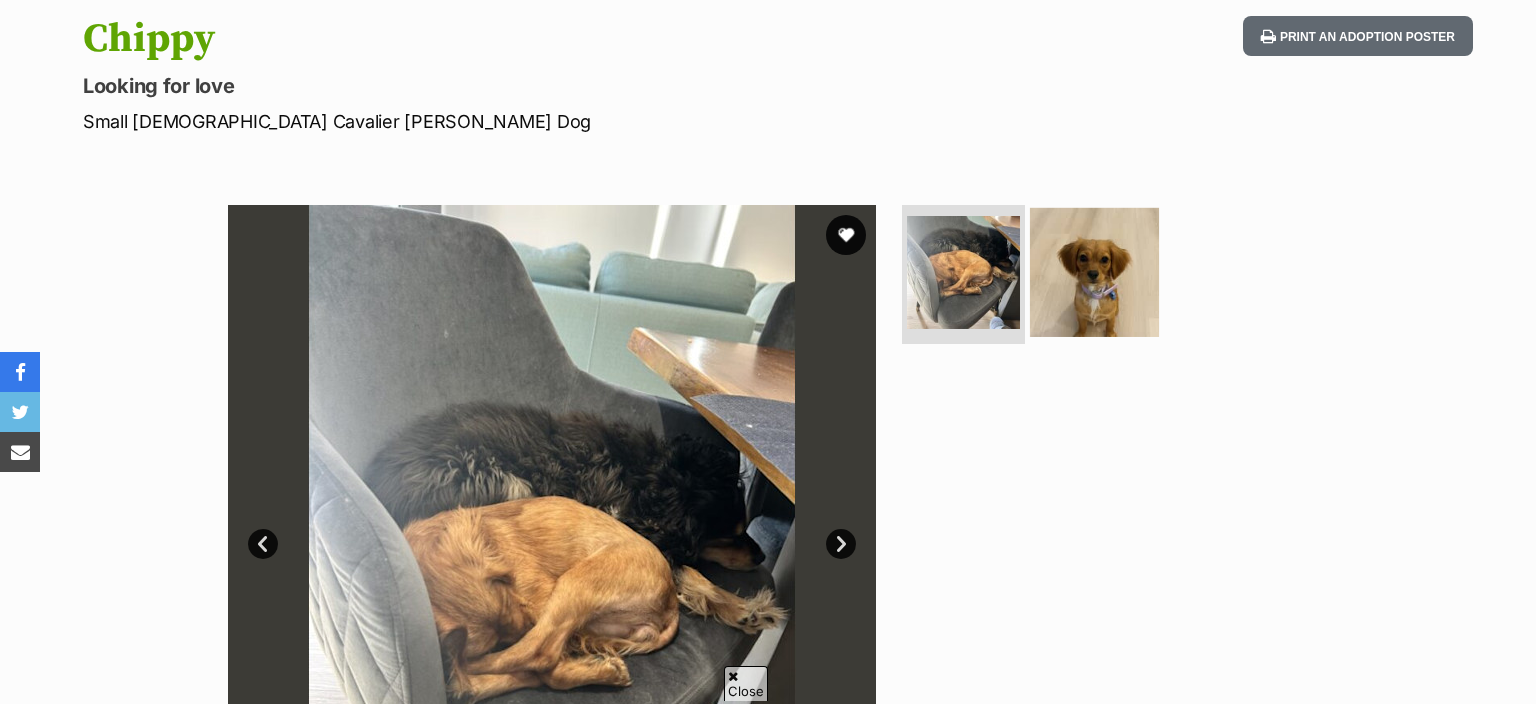 click at bounding box center [1094, 271] 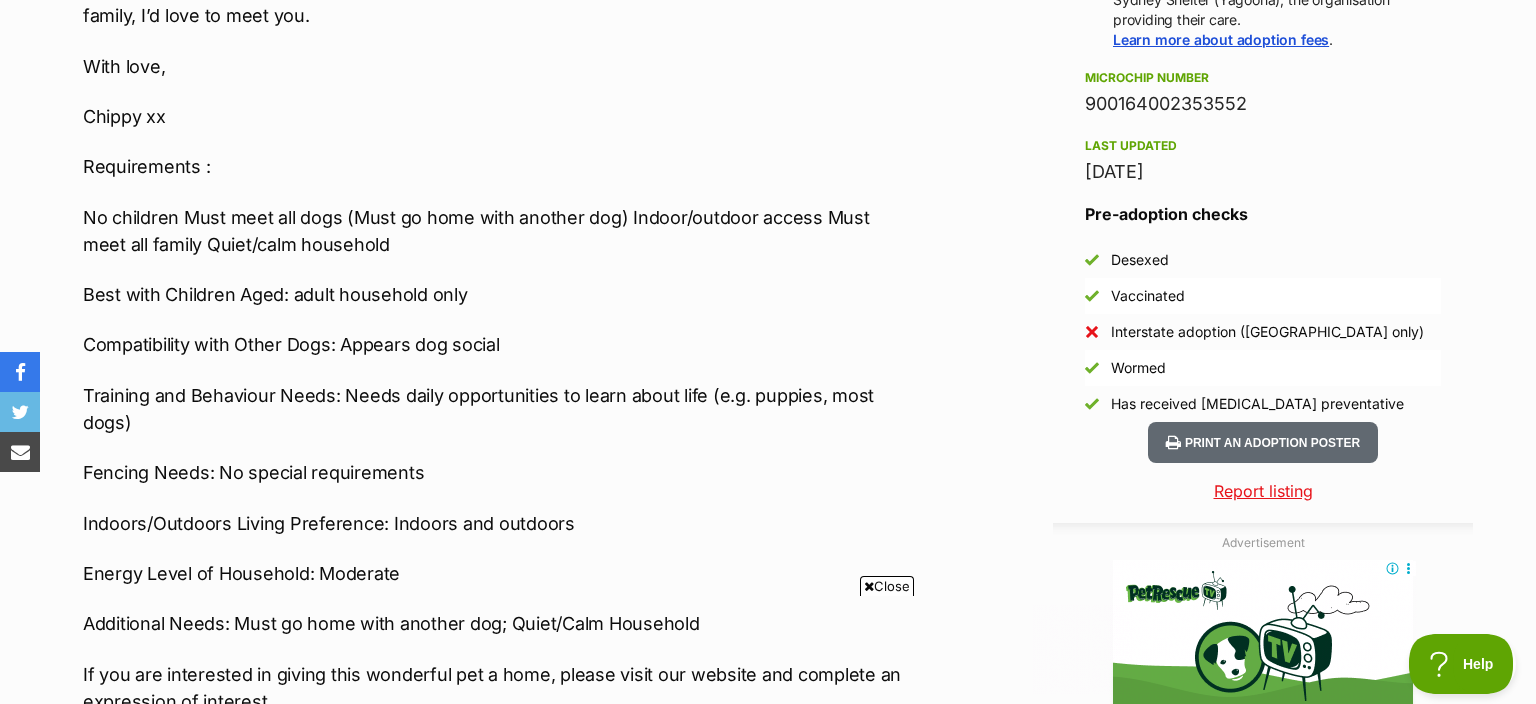 scroll, scrollTop: 0, scrollLeft: 0, axis: both 